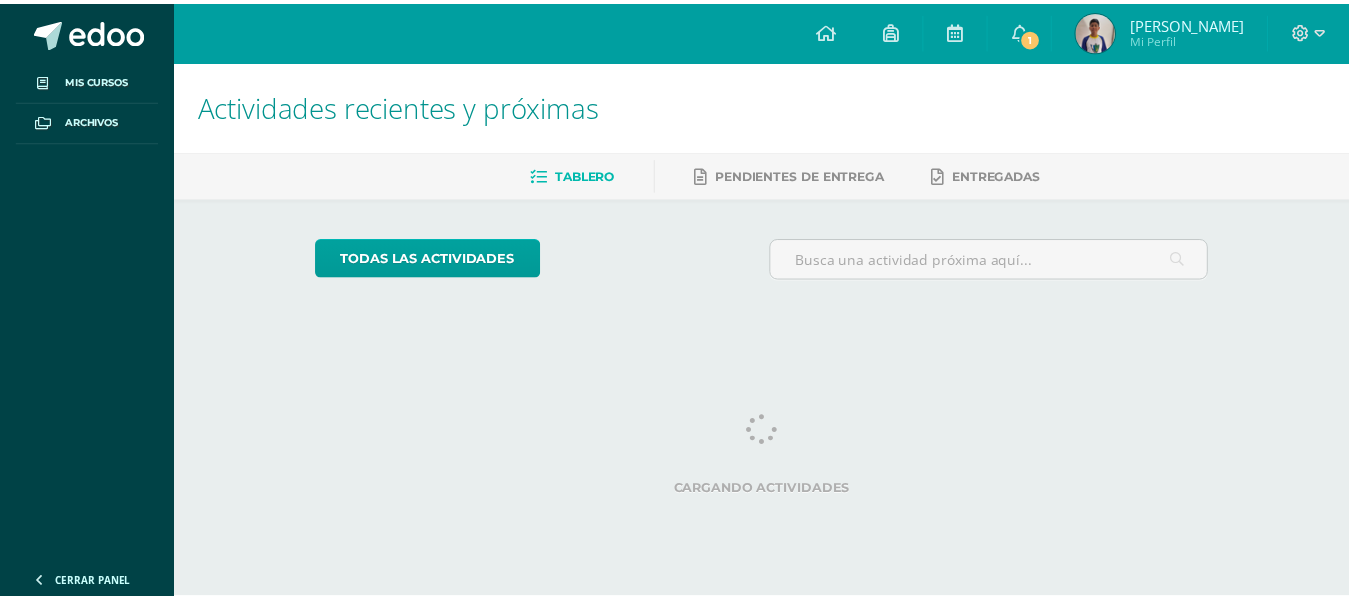 scroll, scrollTop: 0, scrollLeft: 0, axis: both 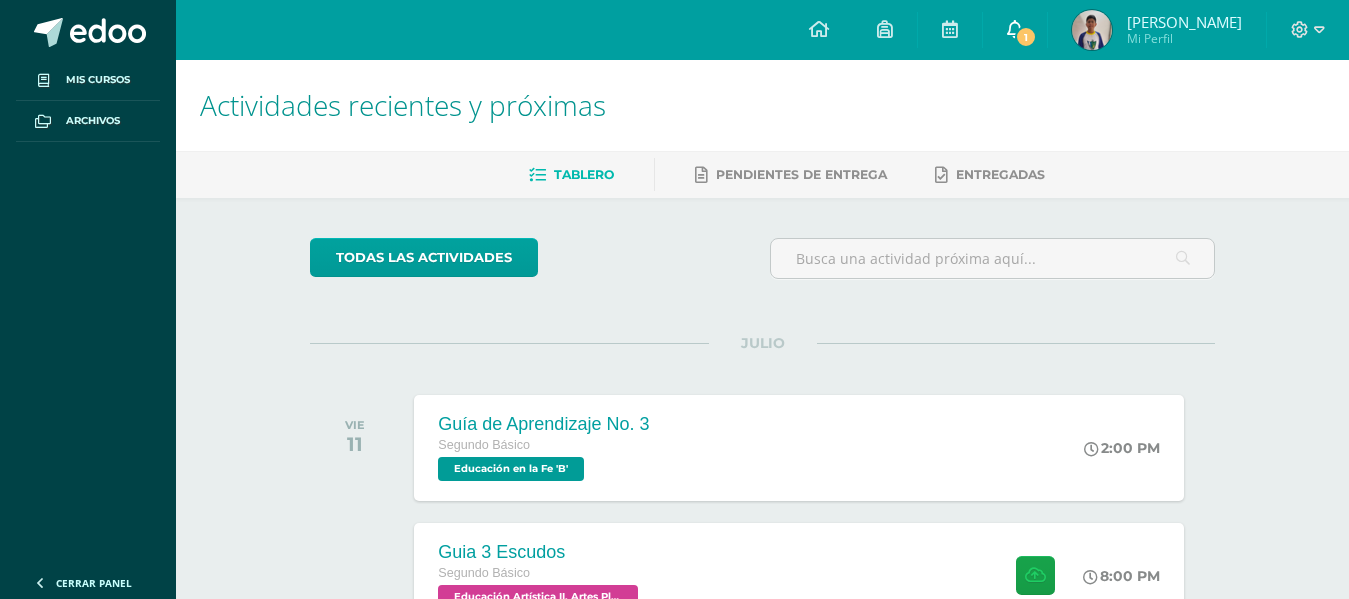 click on "1" at bounding box center (1015, 30) 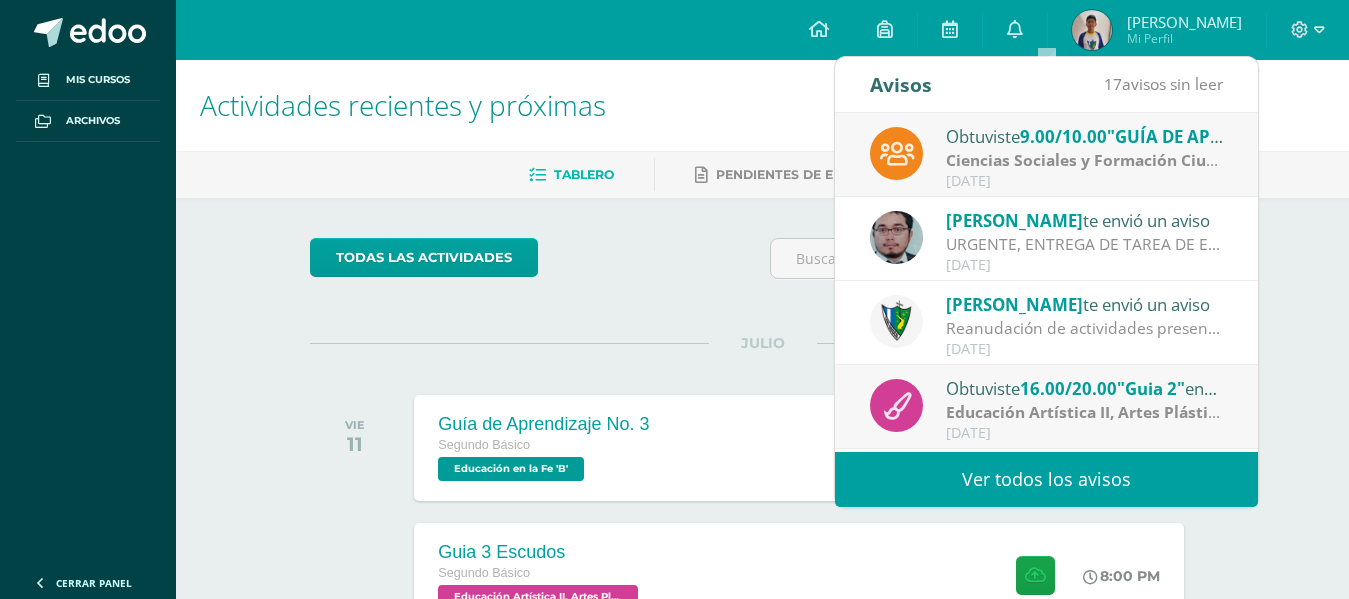 click on "Ciencias Sociales y Formación Ciudadana e Interculturalidad" at bounding box center [1179, 160] 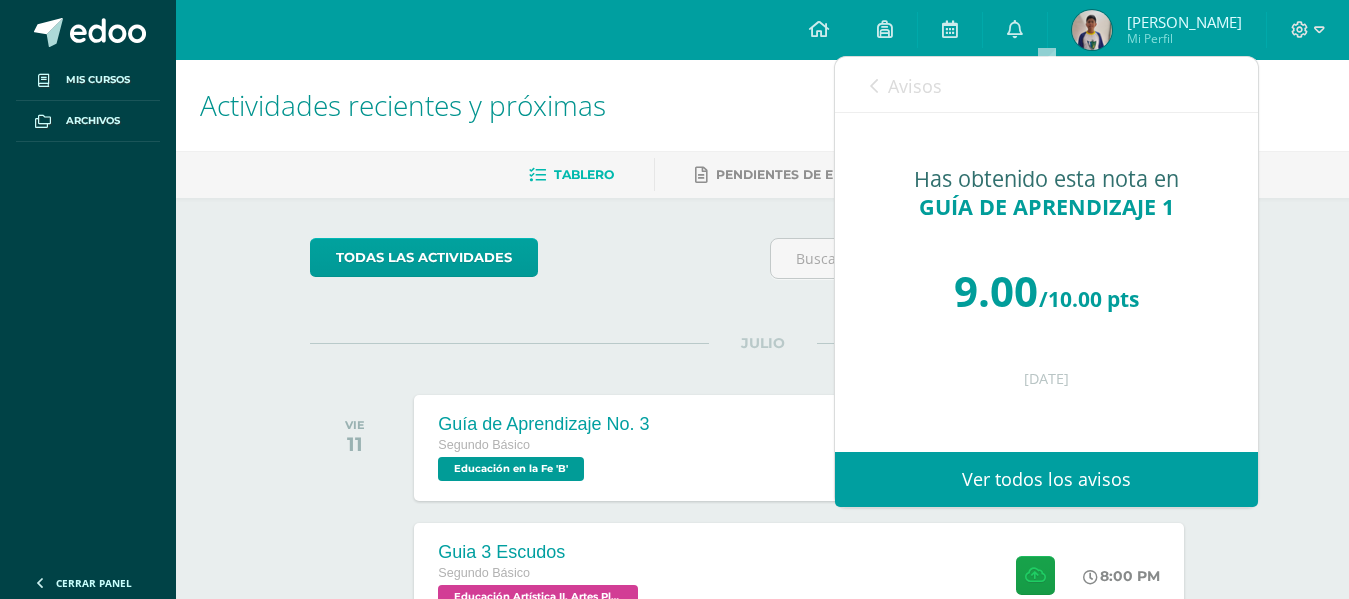 click on "Avisos" at bounding box center (906, 85) 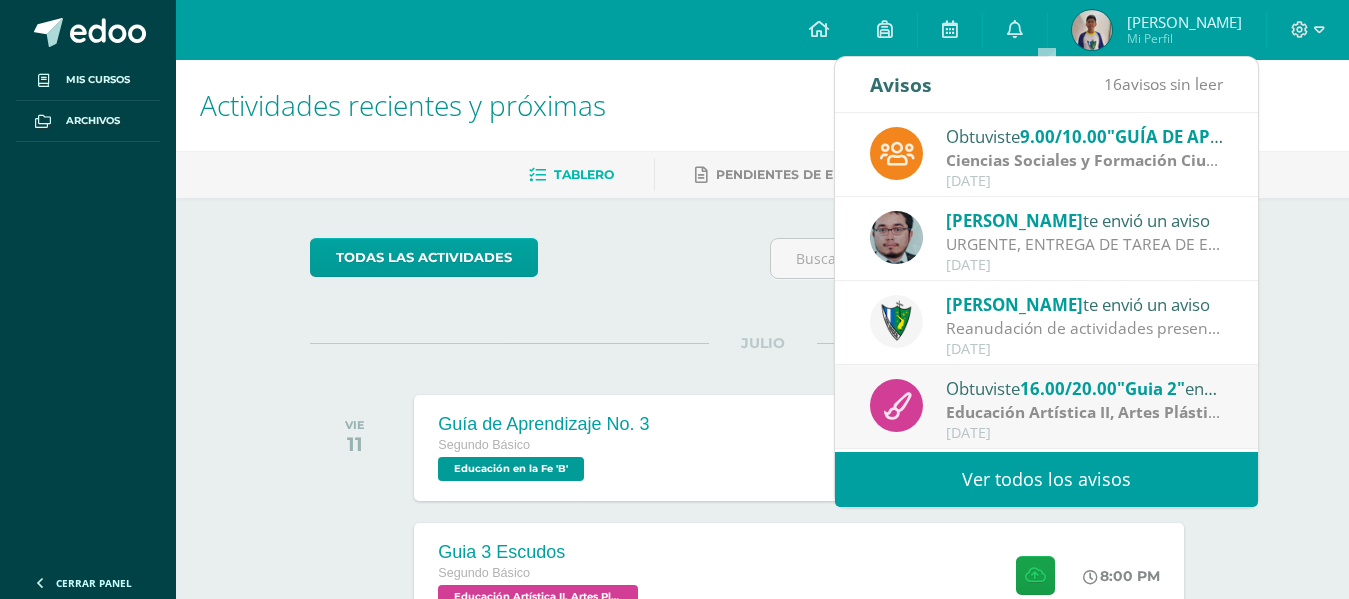 click on "Oscar Paz  te envió un aviso
URGENTE, ENTREGA DE TAREA DE ESCUDOS:
Buen dia a todos
El ejercicio de el diseño de escudos se entregara por la plataforma EDOO (subirlo donde dice Guia 3 Escudos)  tienen hasta el viernes a las 8:00 pm como tope,
Ya se autorizo por coordinacion, favor hacerlo entrega lo antes posible para no atrasarnos pues debemos empezar con la guia 4 el proximo dia lunes.
Feliz dia
Julio 09" at bounding box center [1046, 239] 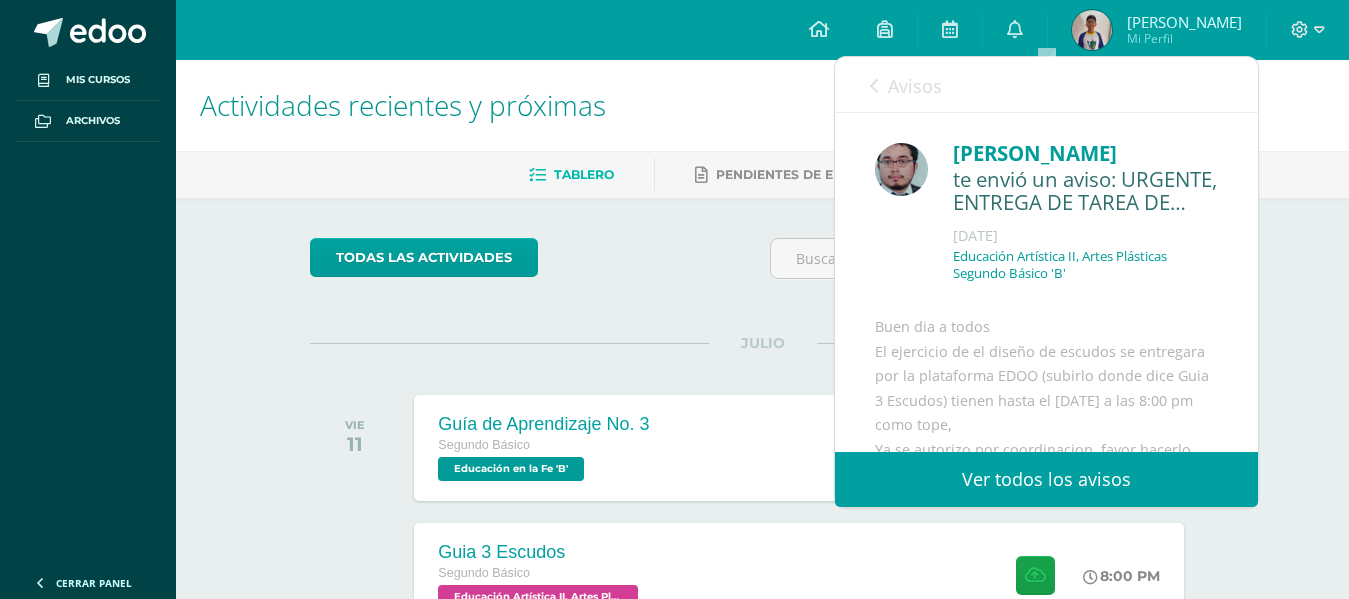 click on "Avisos 16  avisos sin leer
Avisos" at bounding box center [1046, 85] 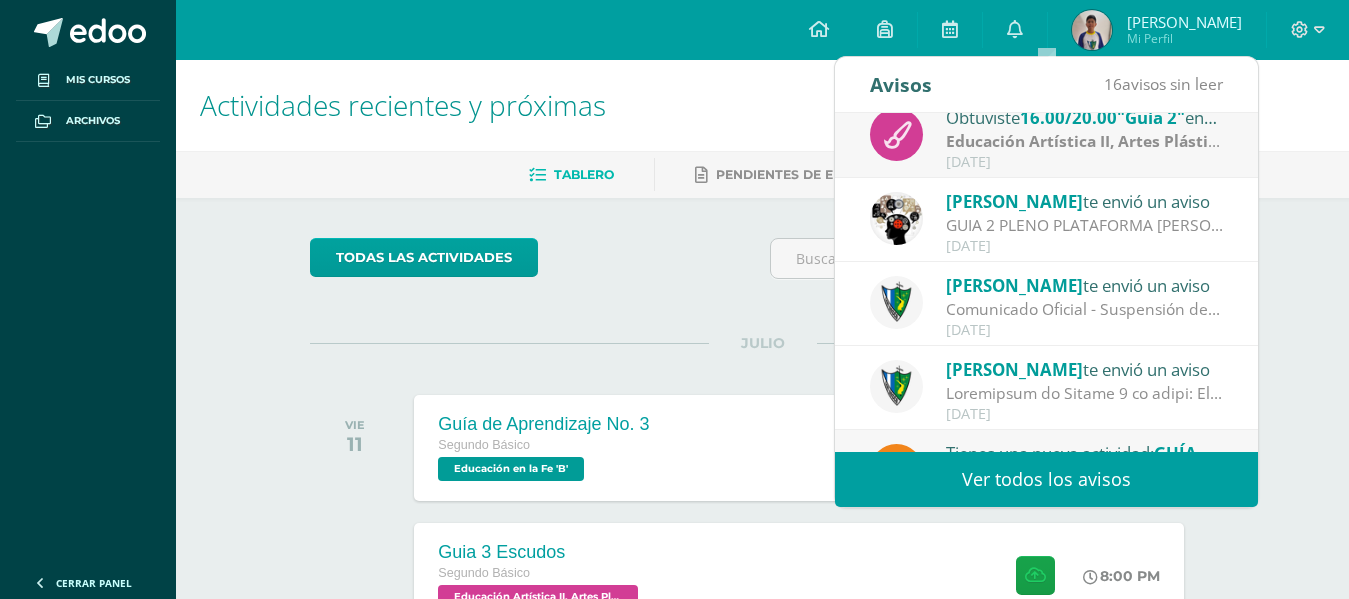 scroll, scrollTop: 267, scrollLeft: 0, axis: vertical 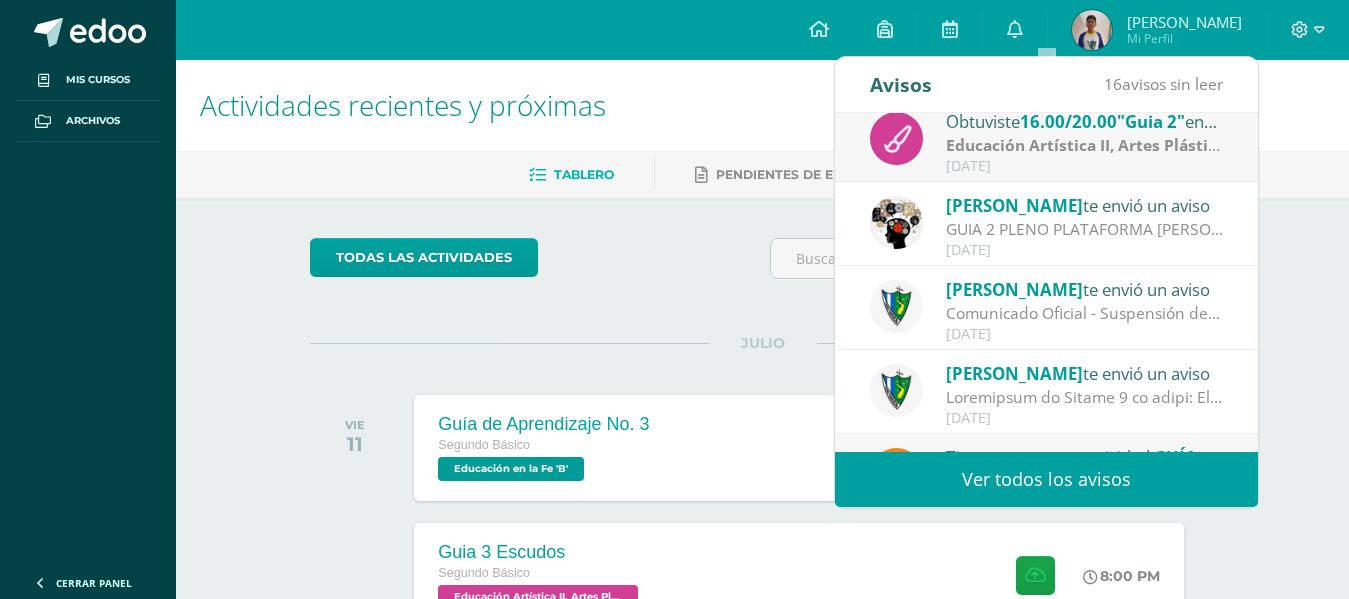 click on "GUIA 2 PLENO PLATAFORMA [PERSON_NAME]:
Buenos días estimados estudiantes, les informo que la plataforma pleno según las fechas planificadas ya se encuentra habilitada.
Para la realización de comprobación se les recomienda lo siguiente;
1. Pleno  no tiene tiempo de respuesta en las preguntas, lean los incisos antes de contestar.
2. Al terminar su prueba no olviden dar finalizar para enviar.
3. La plataforma estará habilitada del [DATE] al [DATE].
4. Son dos comprobaciones lecciones 2 y 3." at bounding box center (1085, 229) 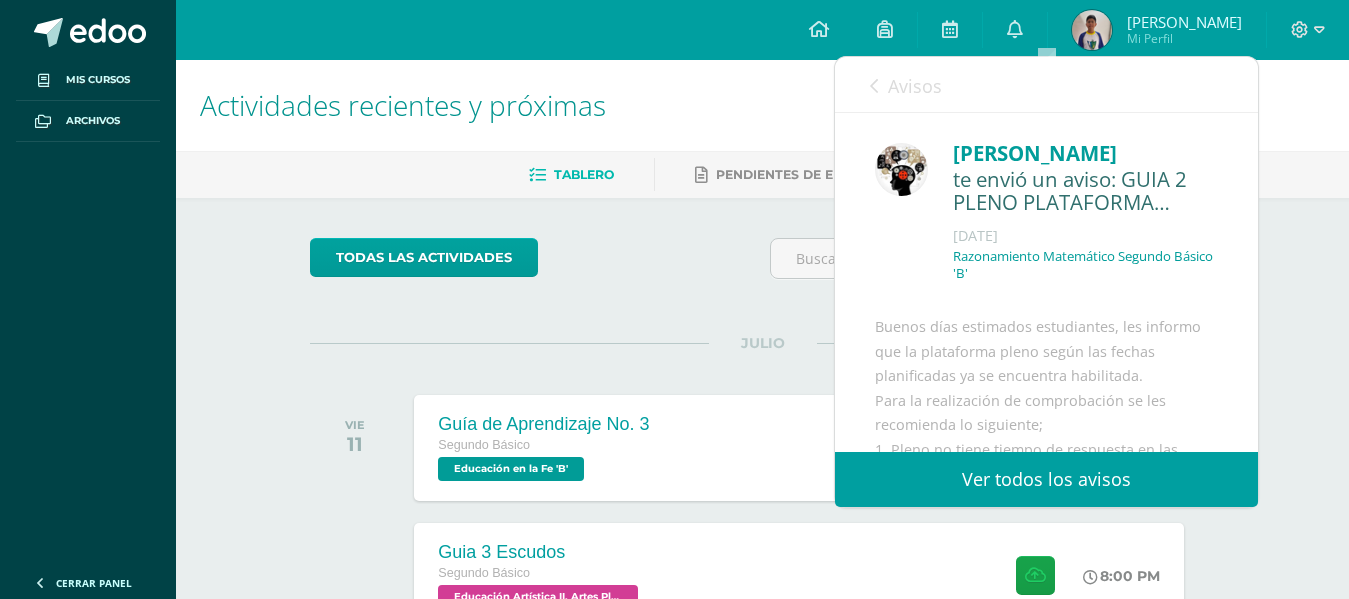 click on "Avisos" at bounding box center (915, 86) 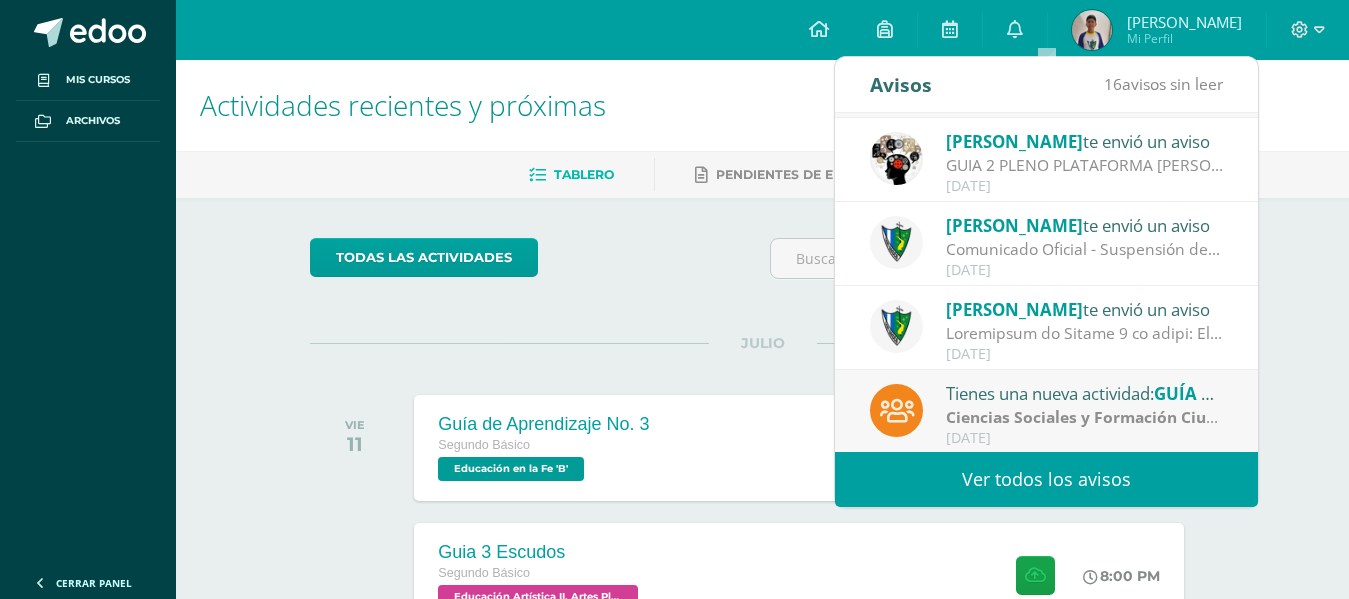 scroll, scrollTop: 333, scrollLeft: 0, axis: vertical 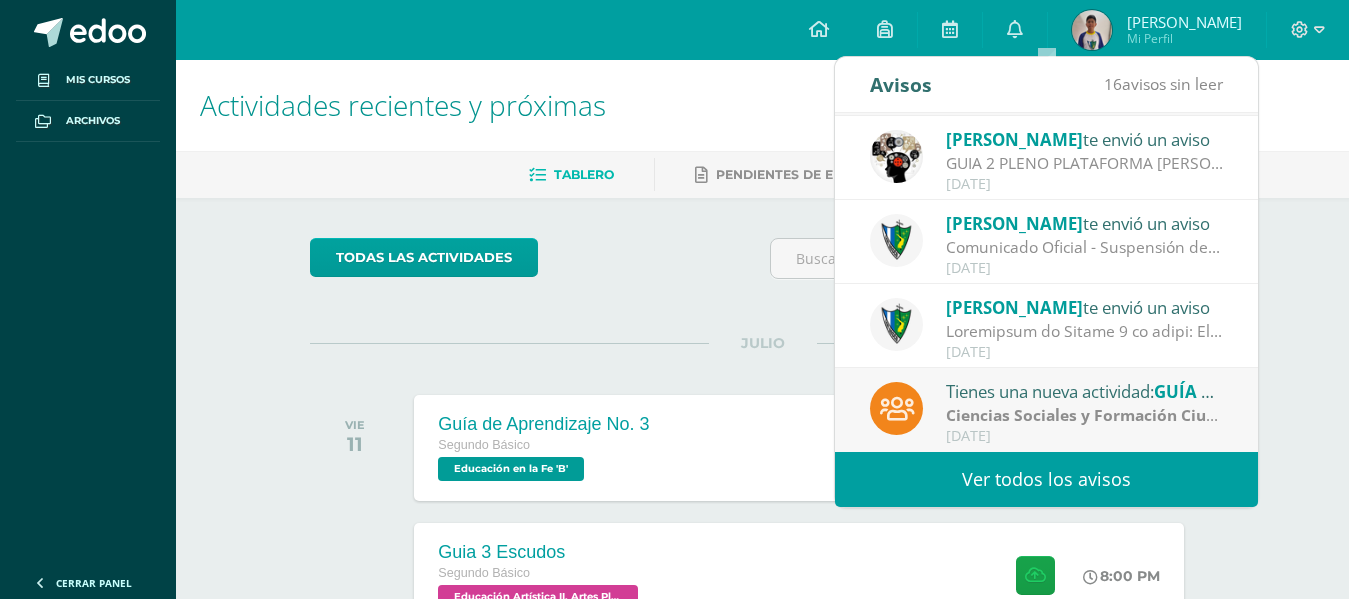 click on "Ver todos los avisos" at bounding box center (1046, 479) 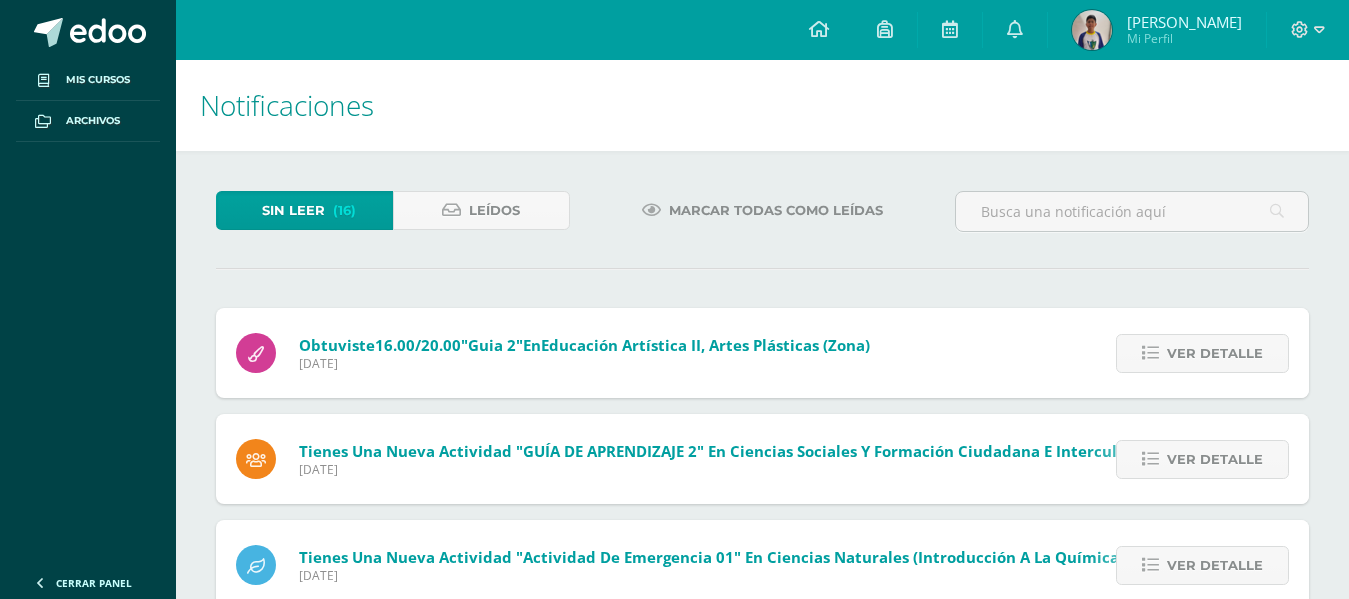 scroll, scrollTop: 0, scrollLeft: 0, axis: both 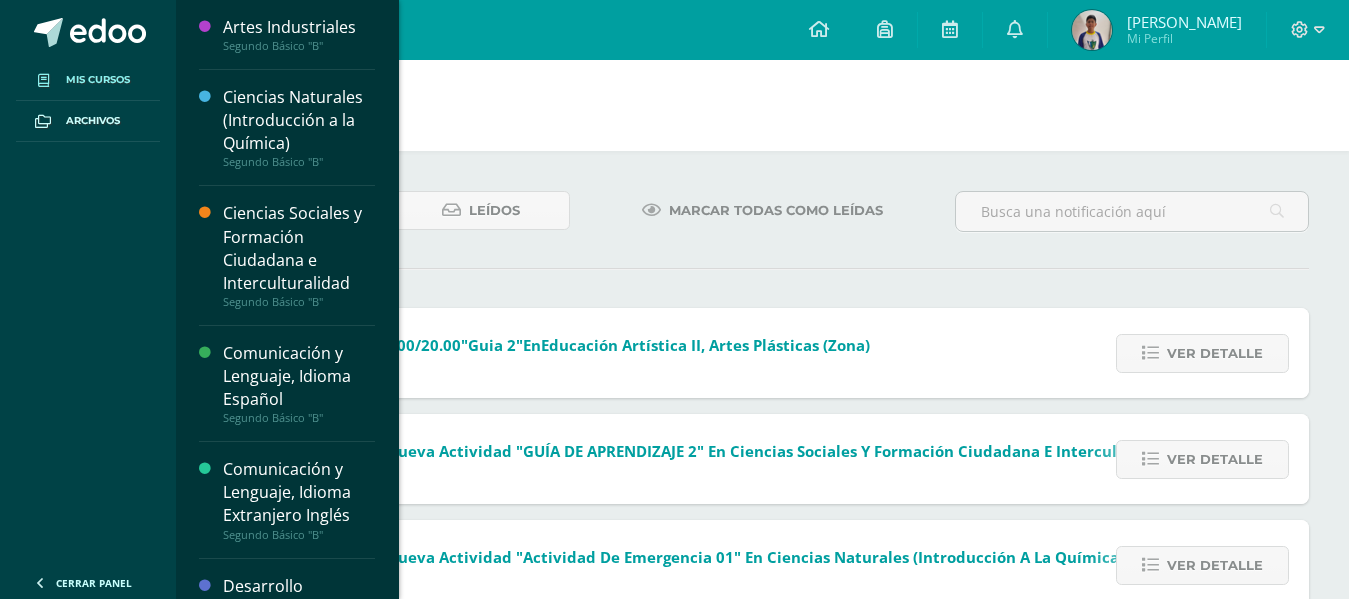 click on "Mis cursos" at bounding box center [88, 80] 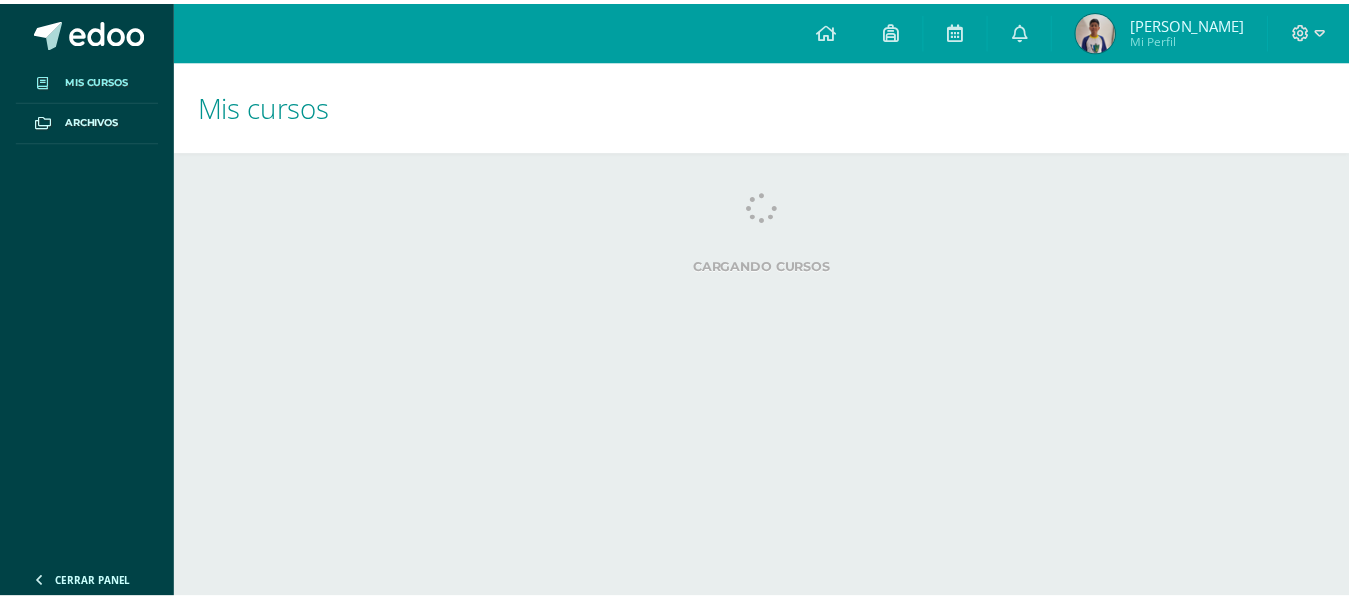 scroll, scrollTop: 0, scrollLeft: 0, axis: both 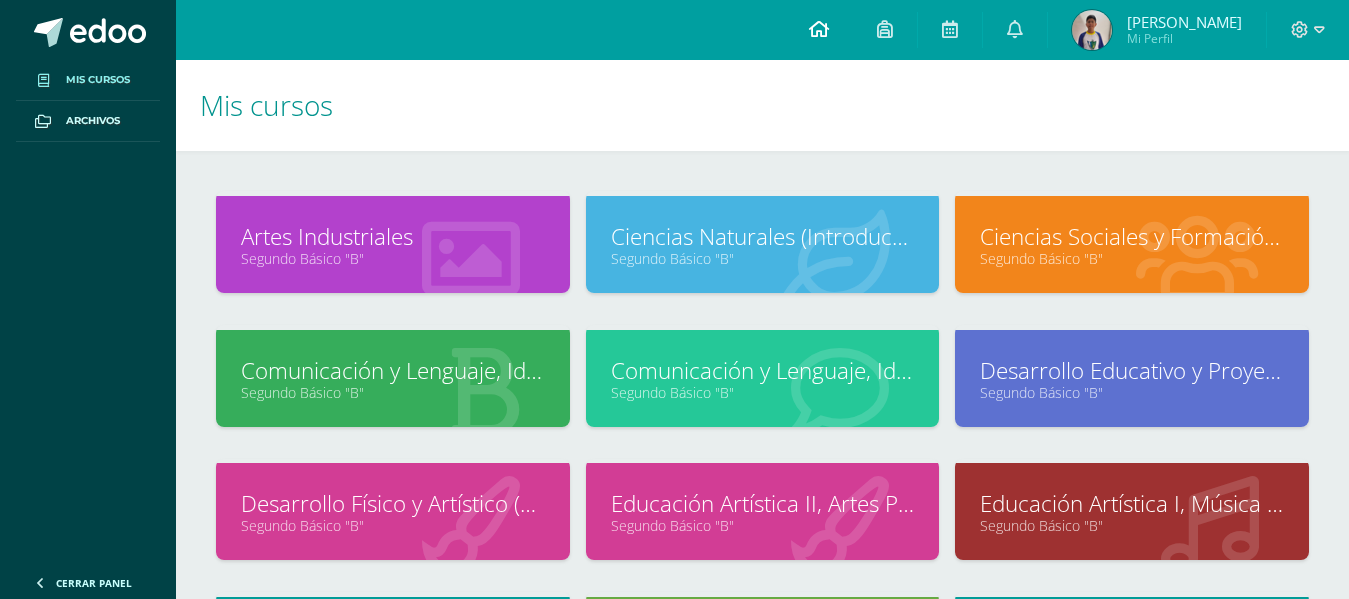 click at bounding box center (819, 30) 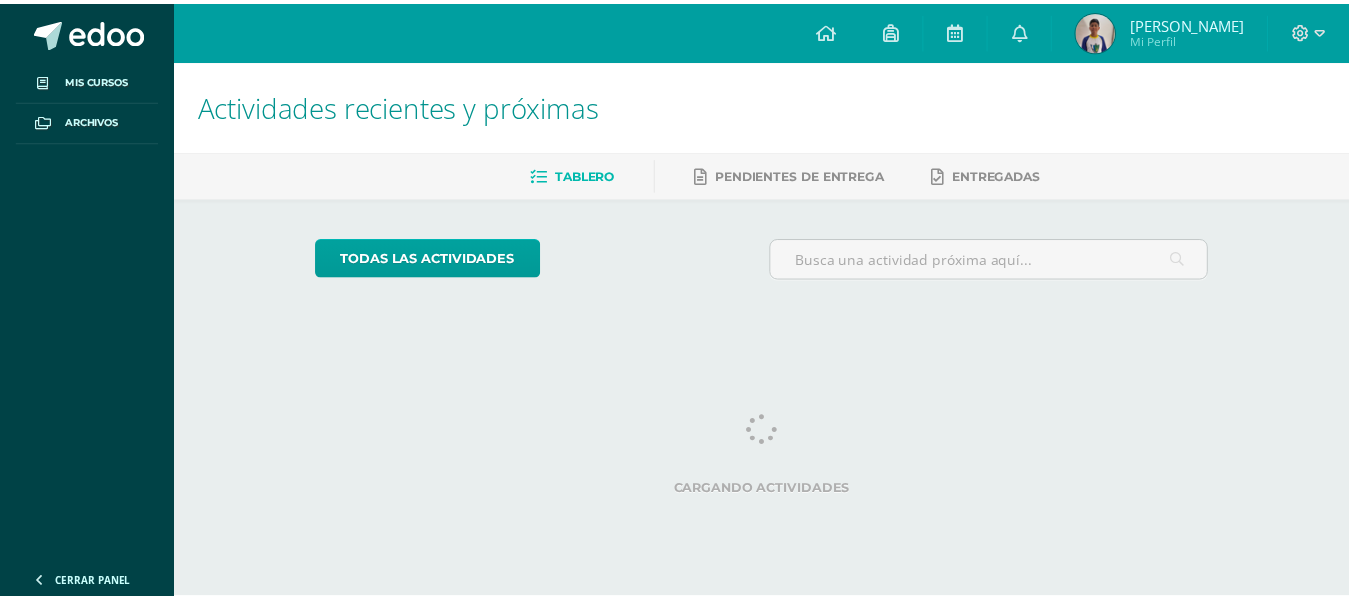 scroll, scrollTop: 0, scrollLeft: 0, axis: both 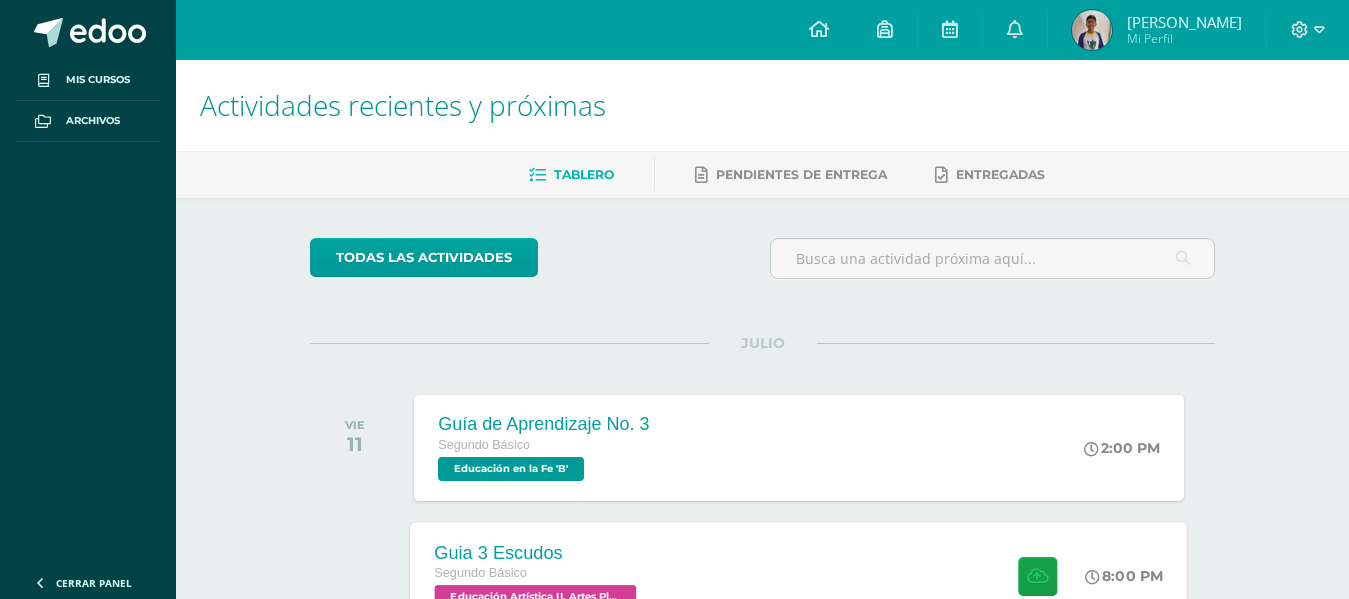 click on "Guia 3 Escudos
Segundo Básico
Educación Artística II, Artes Plásticas 'B'
8:00 PM
Guia 3 Escudos
Educación Artística II, Artes Plásticas" at bounding box center (799, 575) 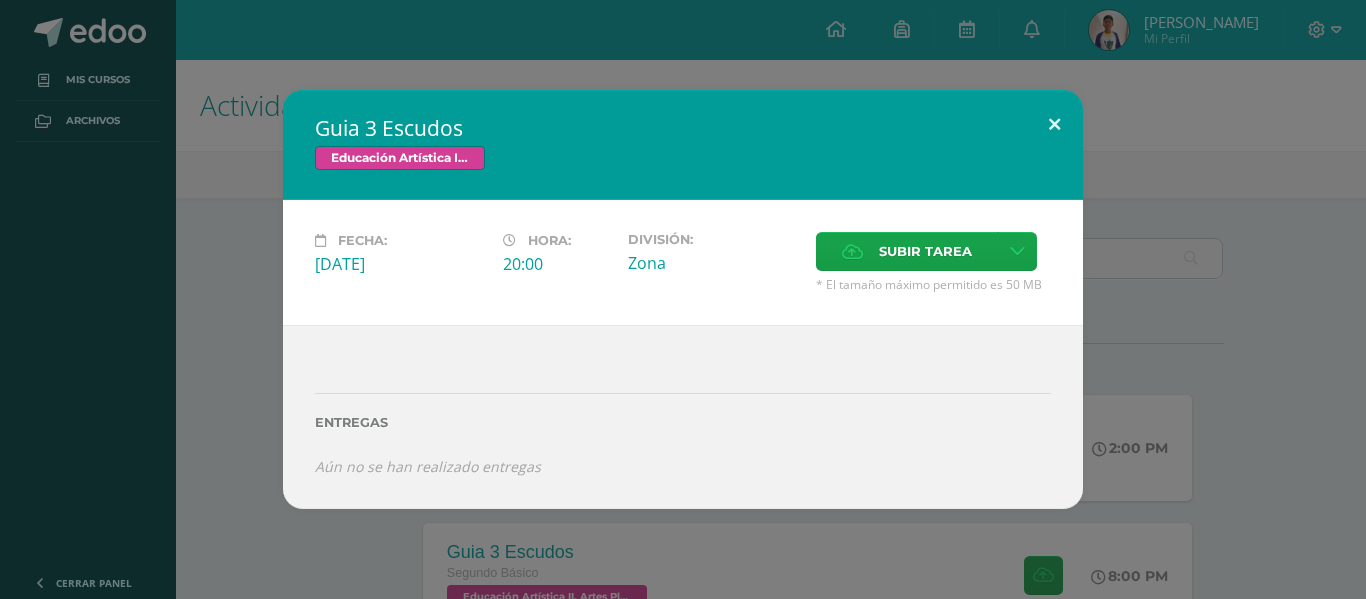 click at bounding box center [1054, 124] 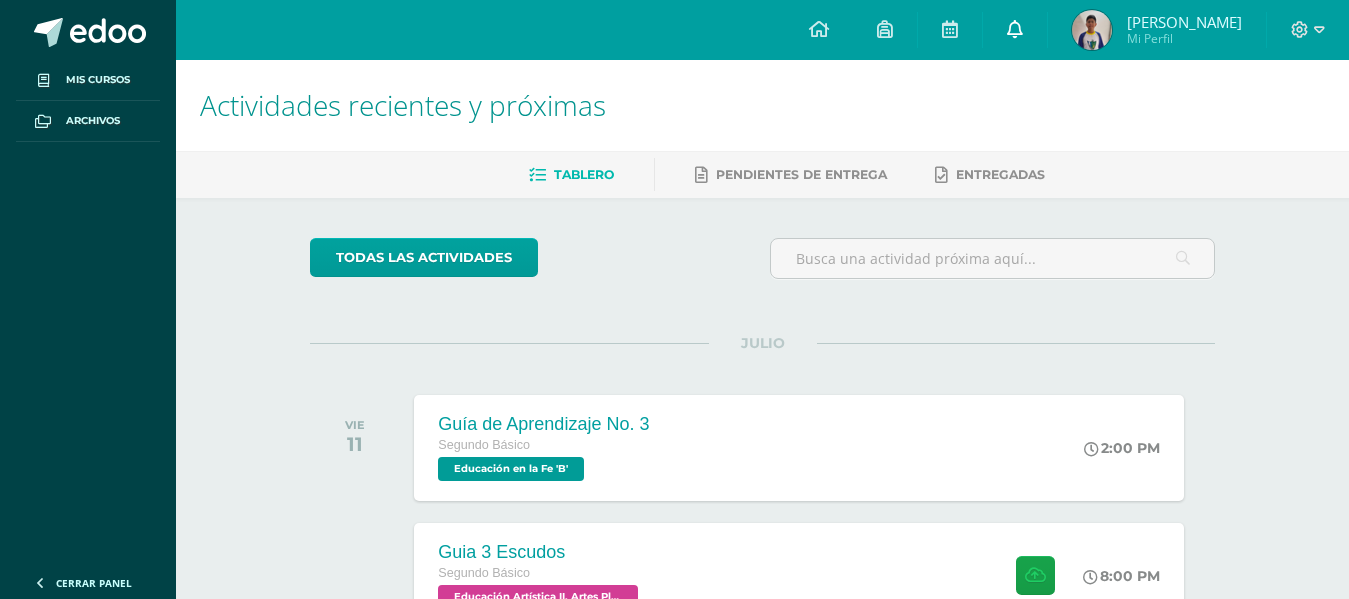 click at bounding box center (1015, 30) 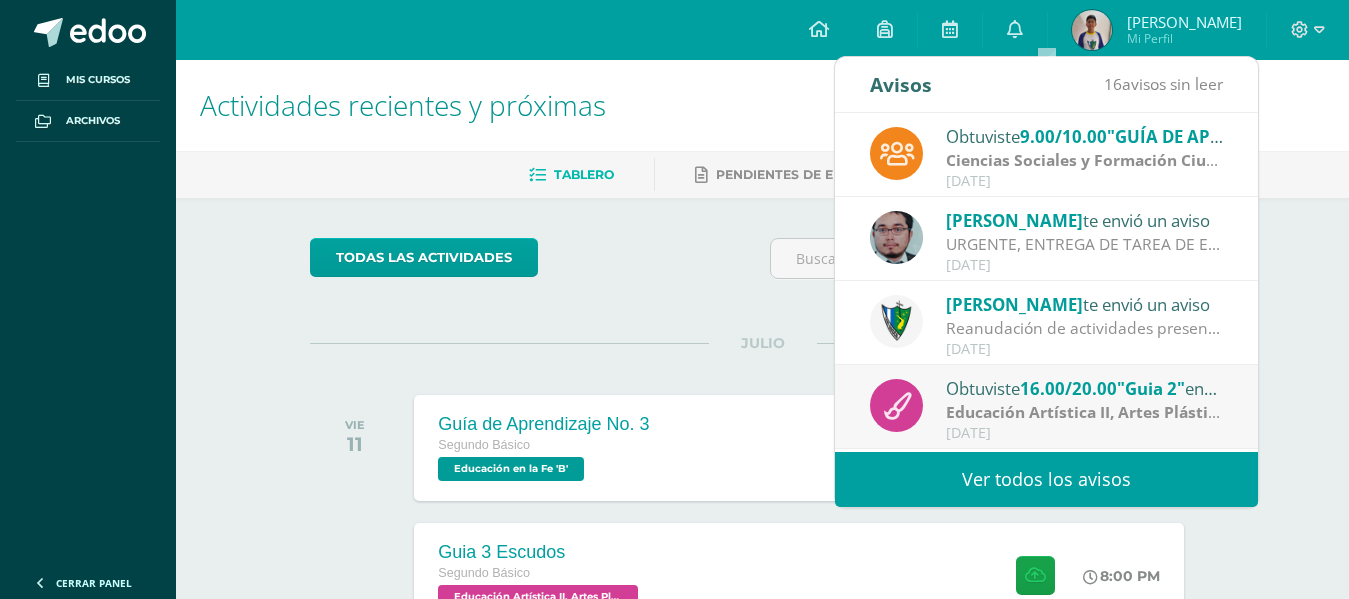 click on "[DATE]" at bounding box center (1085, 265) 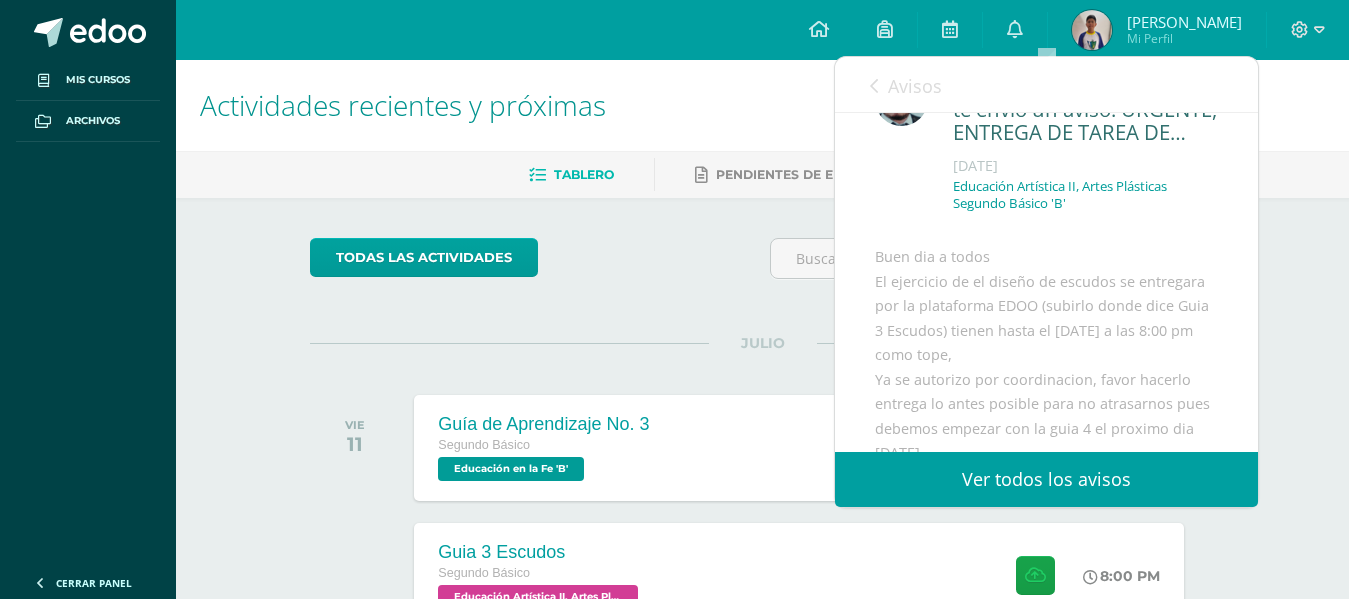 scroll, scrollTop: 72, scrollLeft: 0, axis: vertical 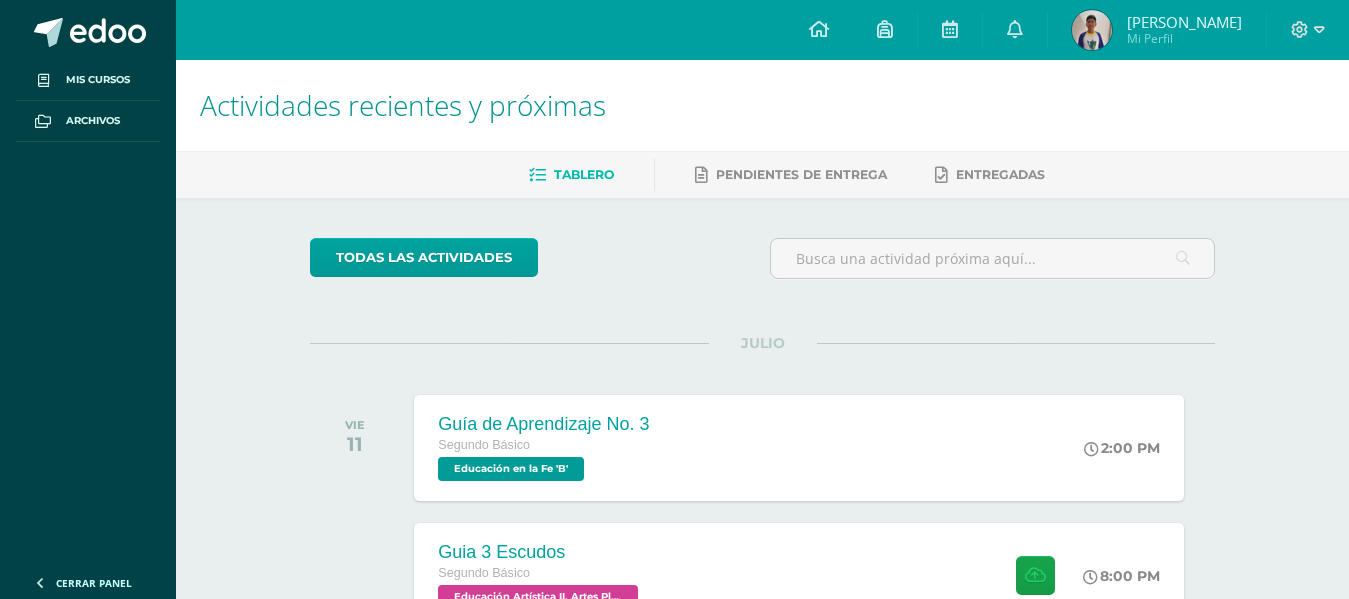 click on "Actividades recientes y próximas
Tablero
Pendientes de entrega
Entregadas
todas las Actividades
No tienes actividades
Échale un vistazo a los demás períodos o  sal y disfruta del sol
JULIO
VIE
11
Guía de Aprendizaje No. 3
Segundo Básico
Educación en la Fe 'B'" at bounding box center (762, 663) 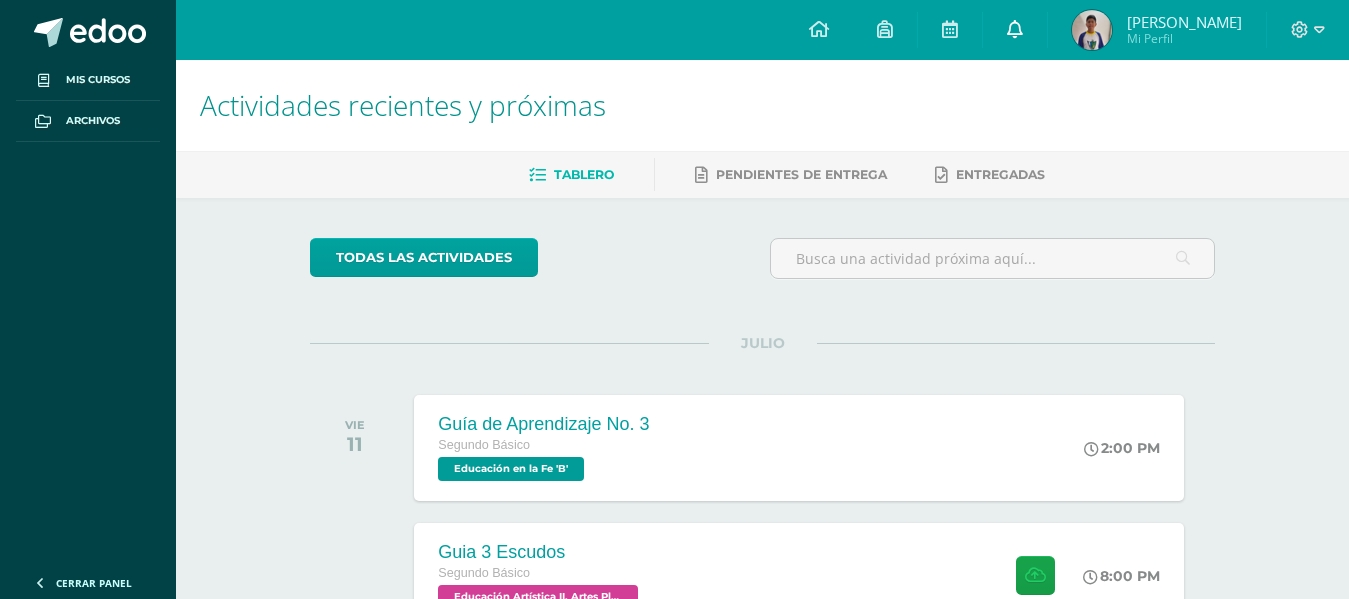click at bounding box center (1015, 30) 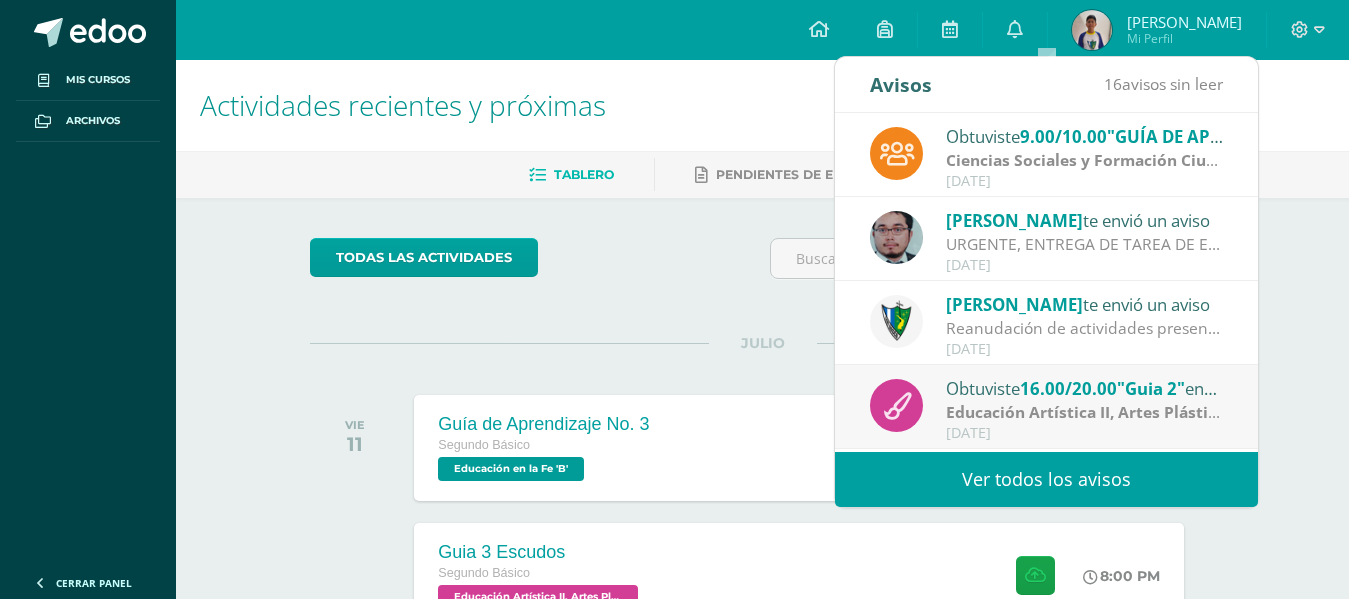 click on "Ver todos los avisos" at bounding box center (1046, 479) 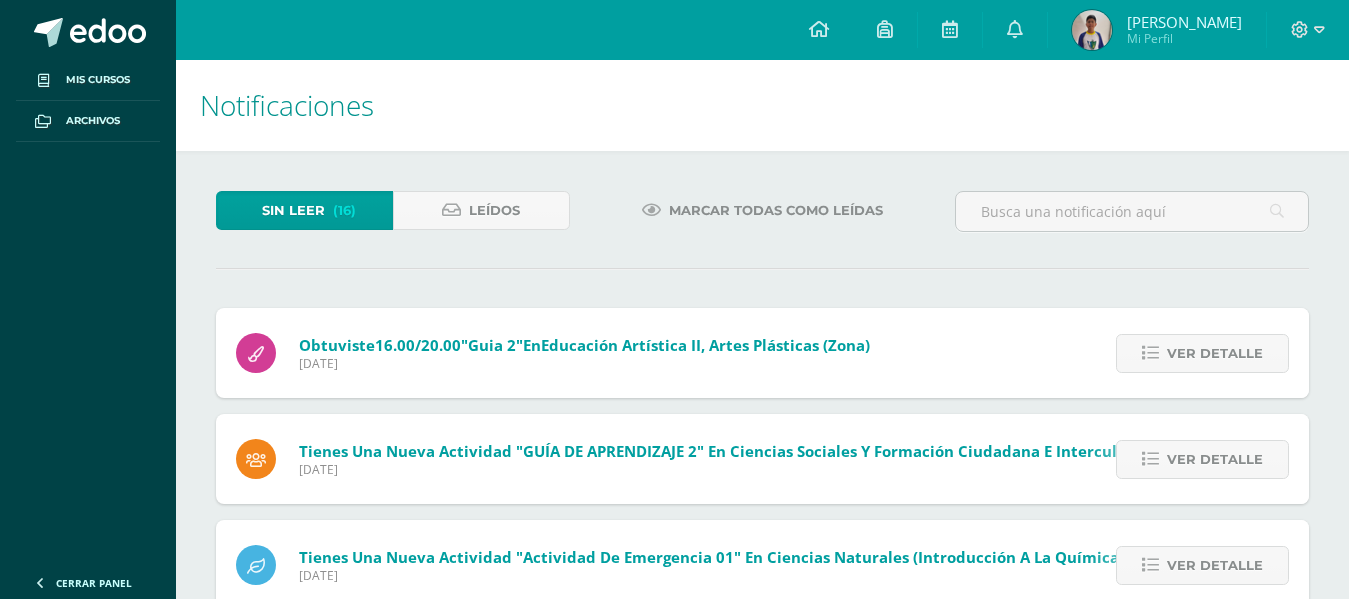 scroll, scrollTop: 0, scrollLeft: 0, axis: both 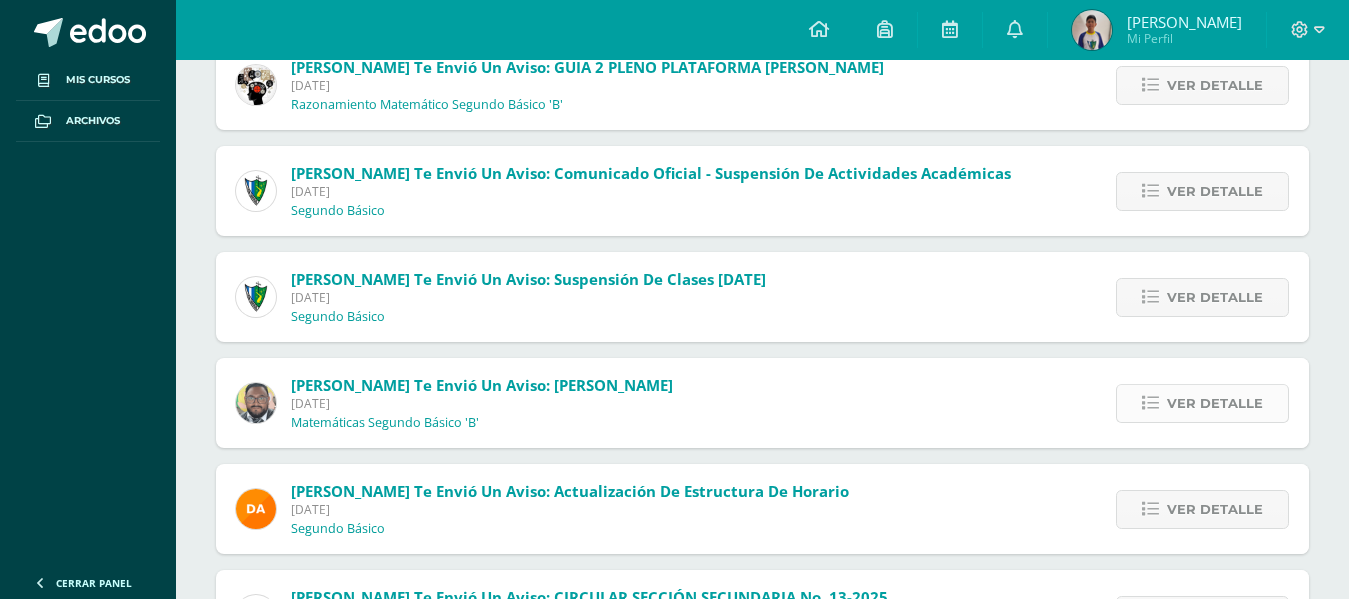 click on "Ver detalle" at bounding box center [1215, 403] 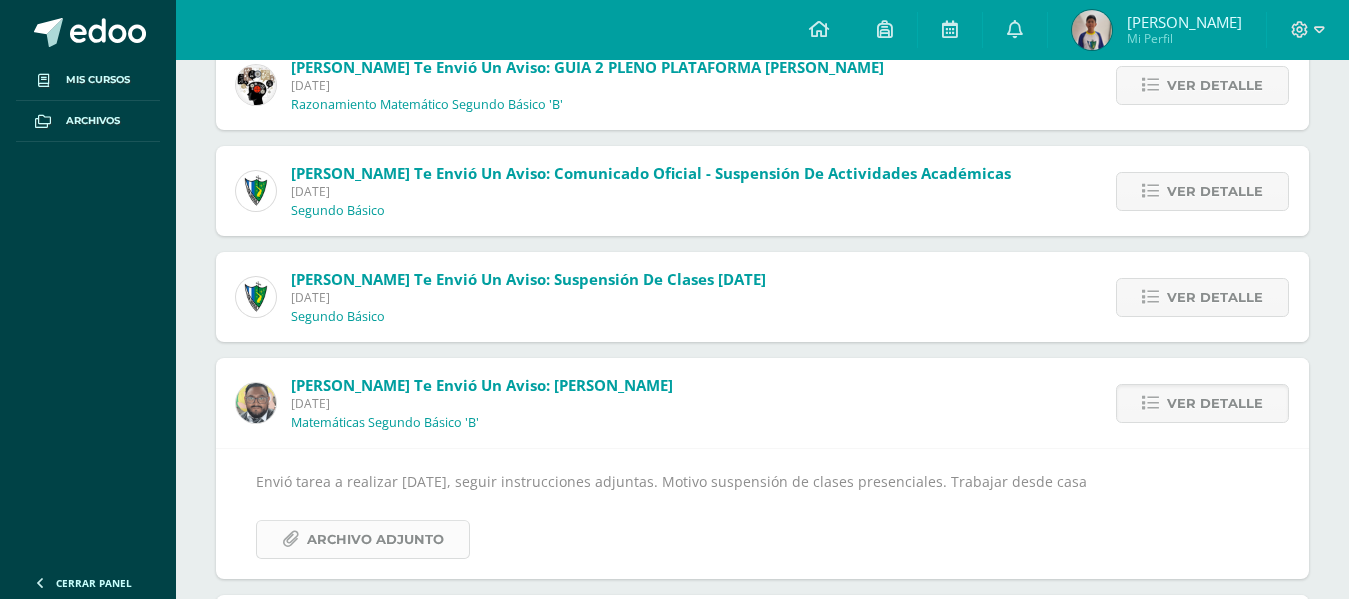 click on "Archivo Adjunto" at bounding box center [375, 539] 